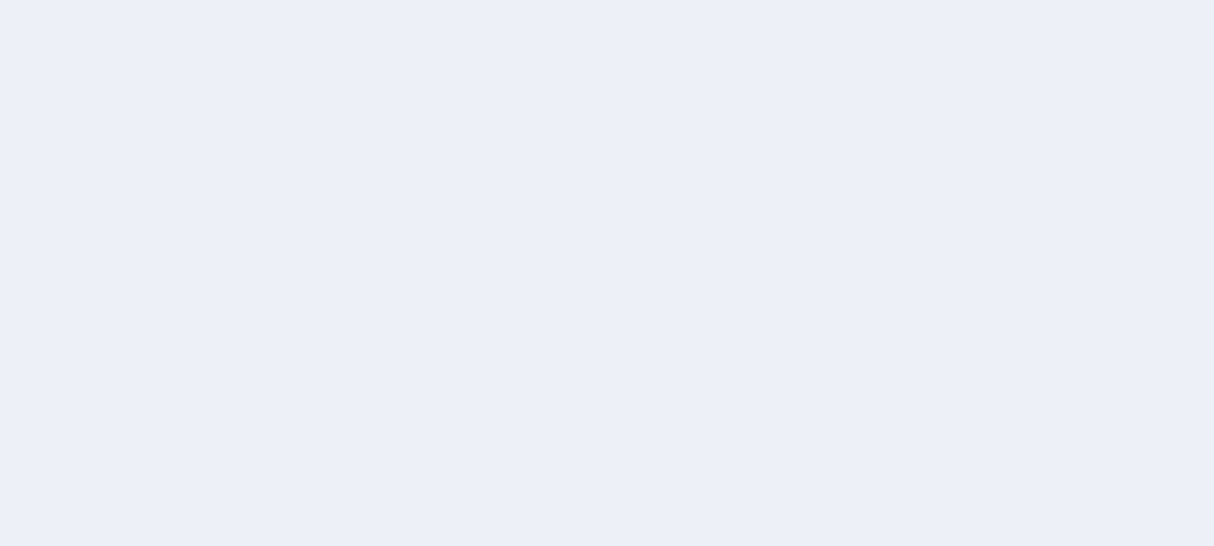 scroll, scrollTop: 0, scrollLeft: 0, axis: both 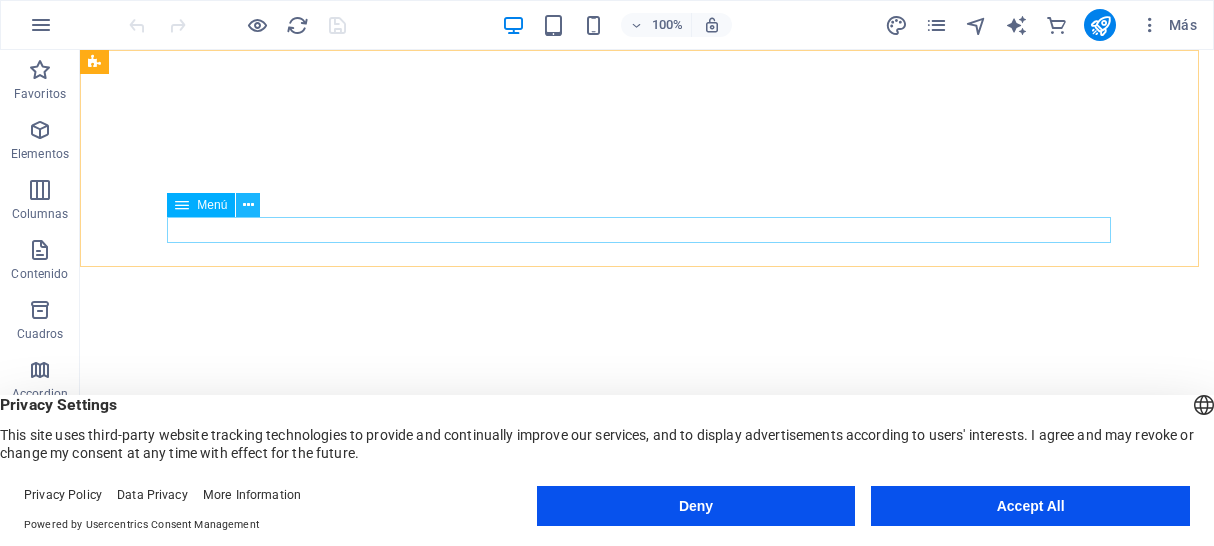 click at bounding box center (248, 205) 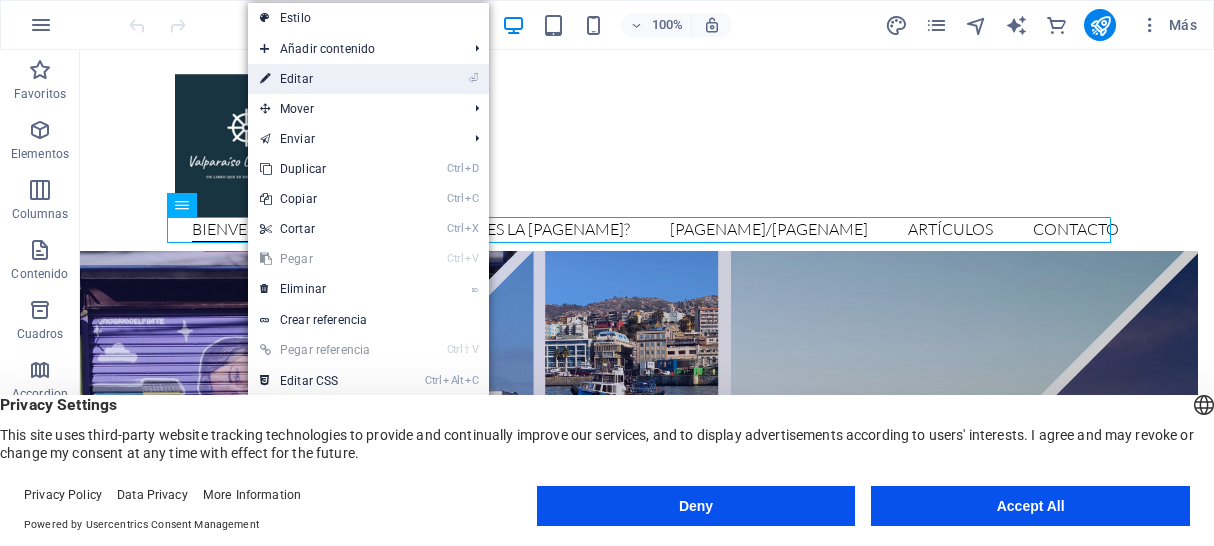 scroll, scrollTop: 0, scrollLeft: 0, axis: both 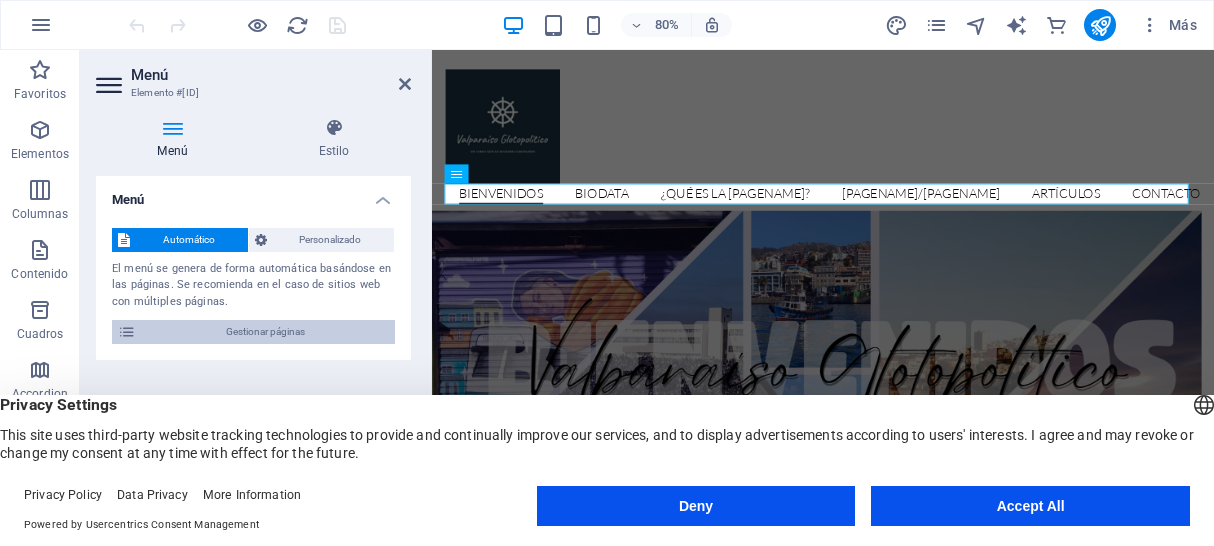 click on "Gestionar páginas" at bounding box center (265, 332) 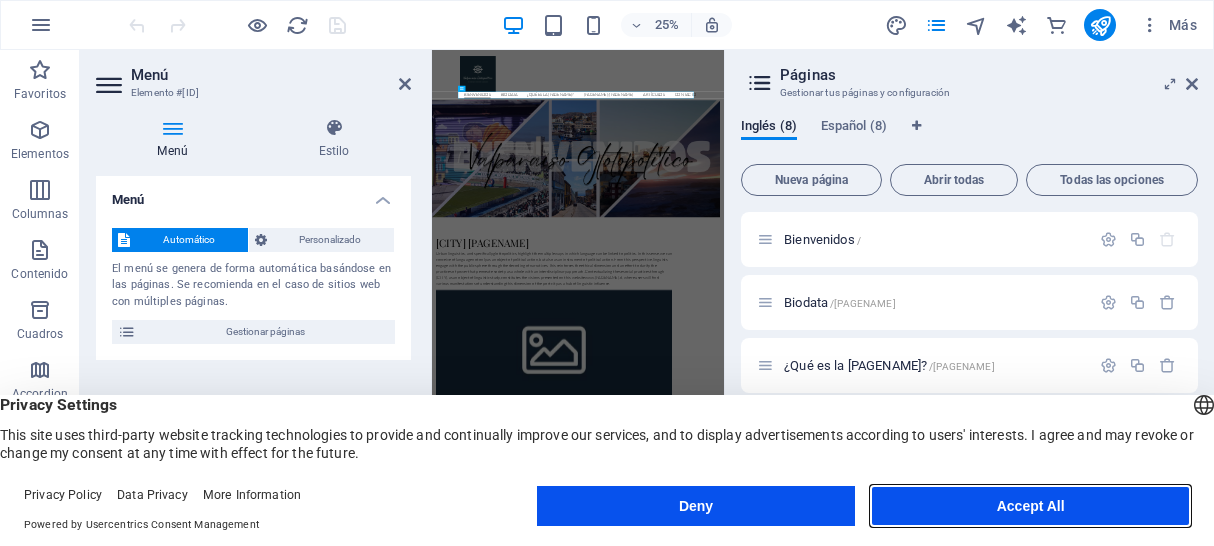 click on "Accept All" at bounding box center (1030, 506) 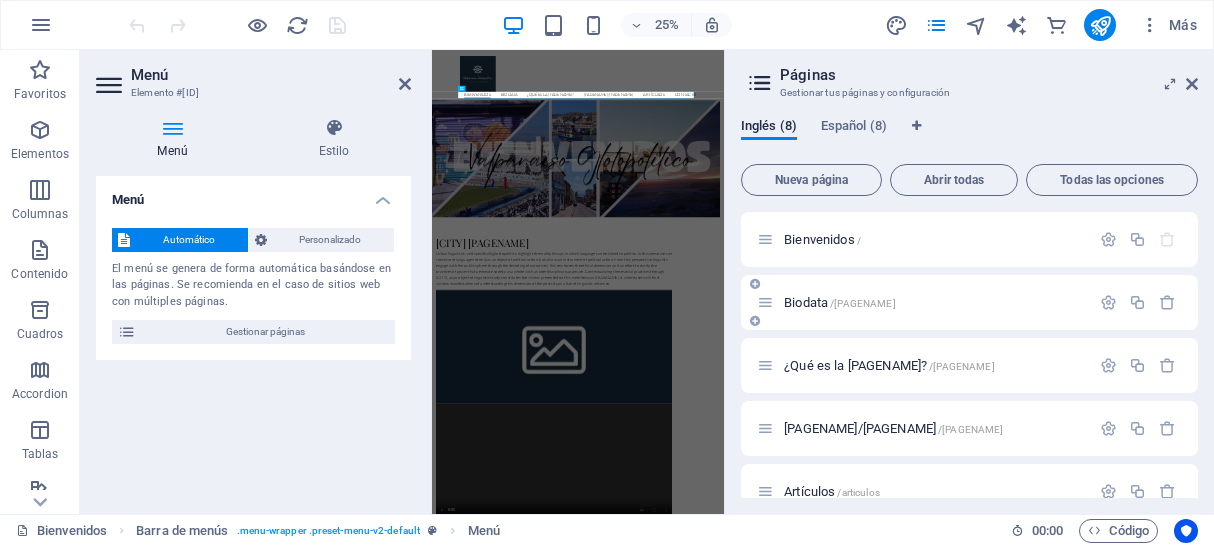 click on "[PAGENAME] / [PAGENAME]" at bounding box center [840, 302] 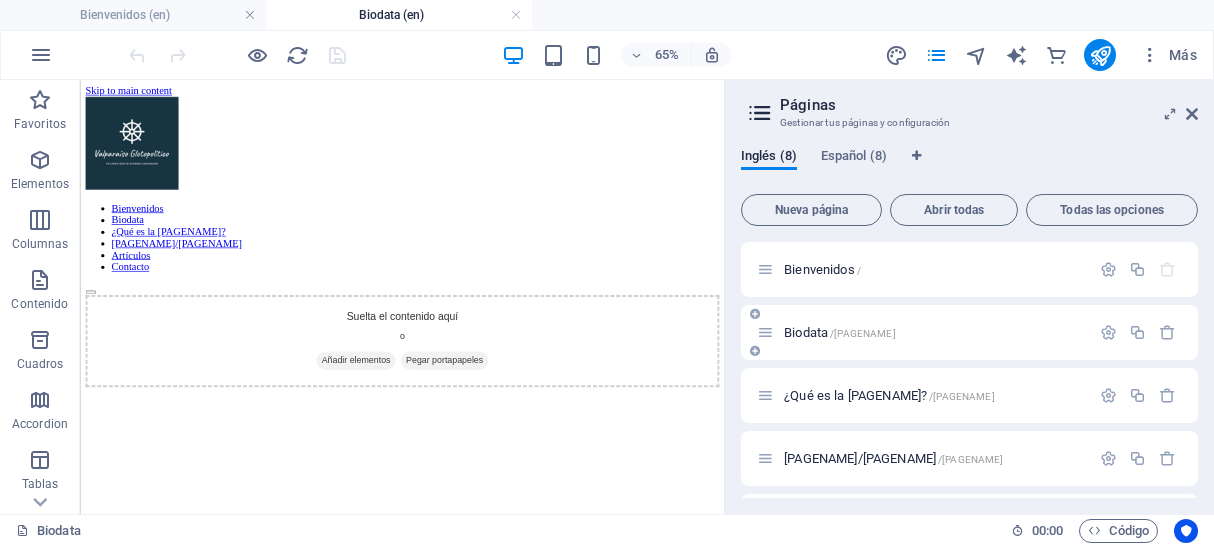 scroll, scrollTop: 0, scrollLeft: 0, axis: both 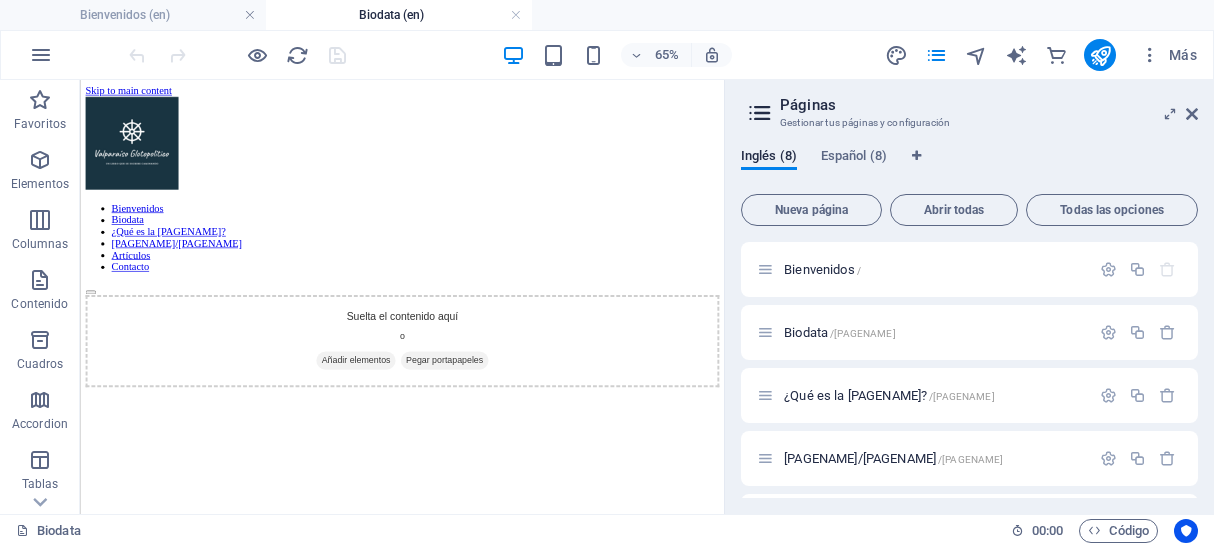 click on "[LANGUAGE] ([NUMBER]) [LANGUAGE] ([NUMBER]) [PAGENAME] [PAGENAME] / [PAGENAME] [PAGENAME] [PAGENAME] / [PAGENAME] [PAGENAME] [PAGENAME] / [PAGENAME] [PAGENAME] [PAGENAME] / [PAGENAME] [PAGENAME] [PAGENAME] / [PAGENAME] [PAGENAME] [PAGENAME] [PAGENAME] / [PAGENAME] [PAGENAME] [PAGENAME] [PAGENAME] / [PAGENAME] [PAGENAME]" at bounding box center [969, 323] 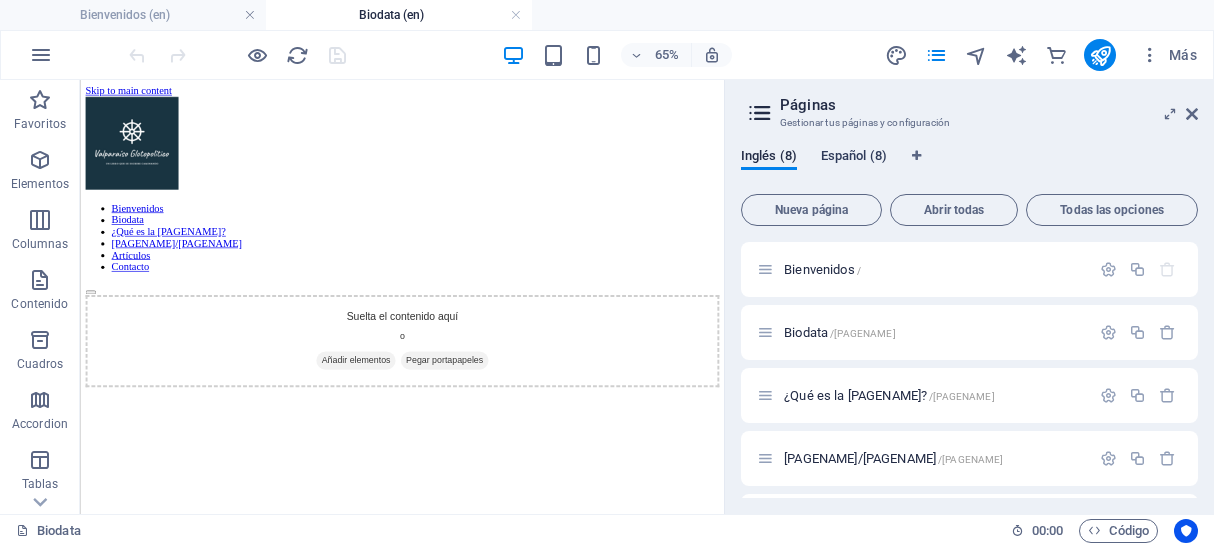 click on "Español (8)" at bounding box center [854, 158] 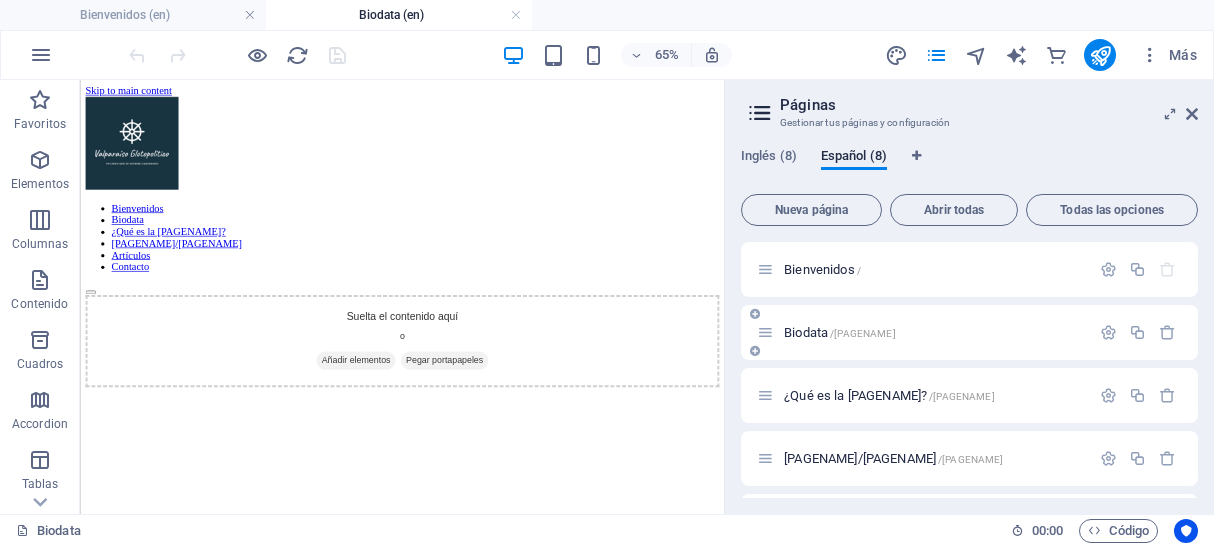 click on "[PAGENAME] / [PAGENAME]" at bounding box center (840, 332) 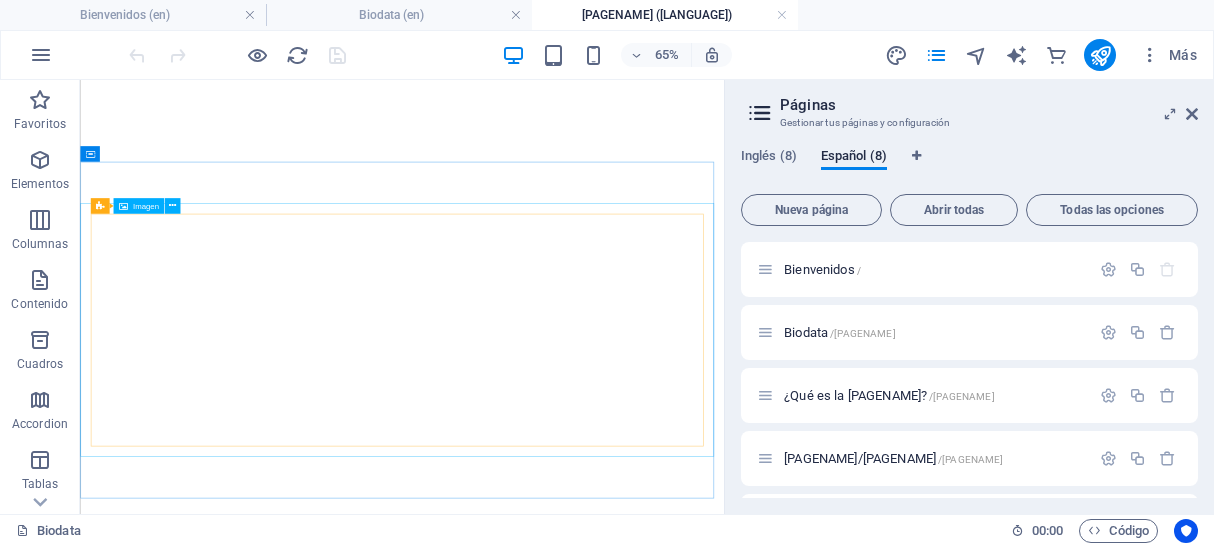 drag, startPoint x: 174, startPoint y: 206, endPoint x: 186, endPoint y: 213, distance: 13.892444 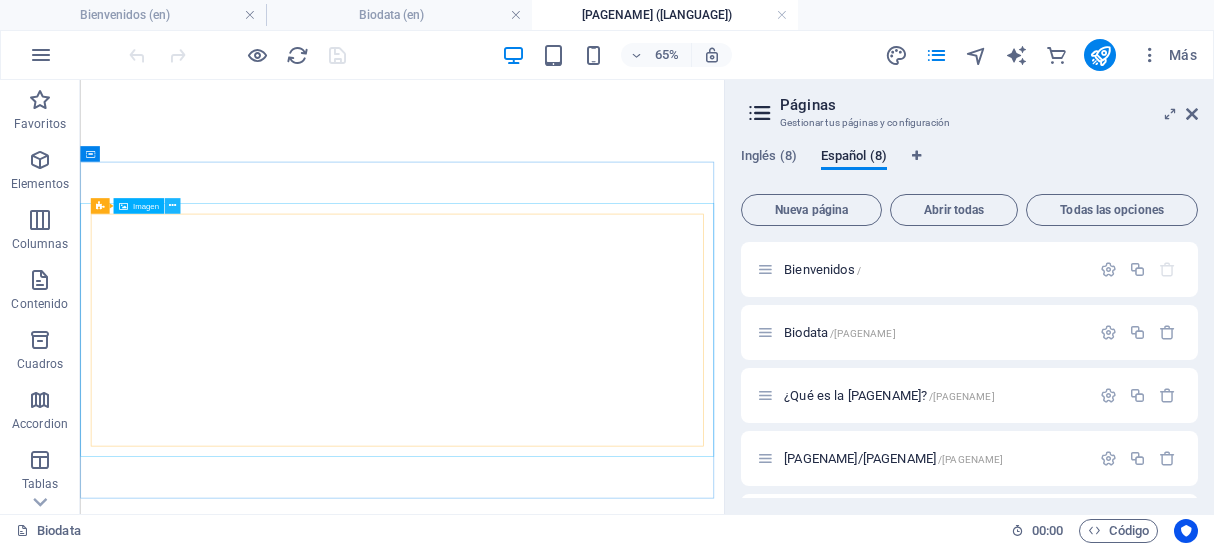 click at bounding box center [172, 206] 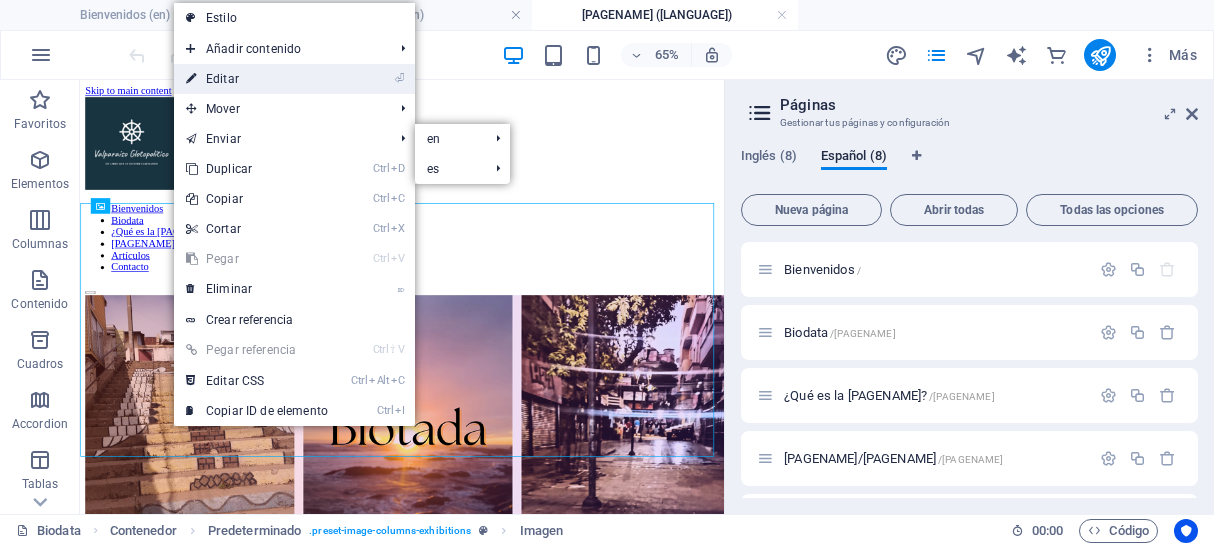 scroll, scrollTop: 91, scrollLeft: 0, axis: vertical 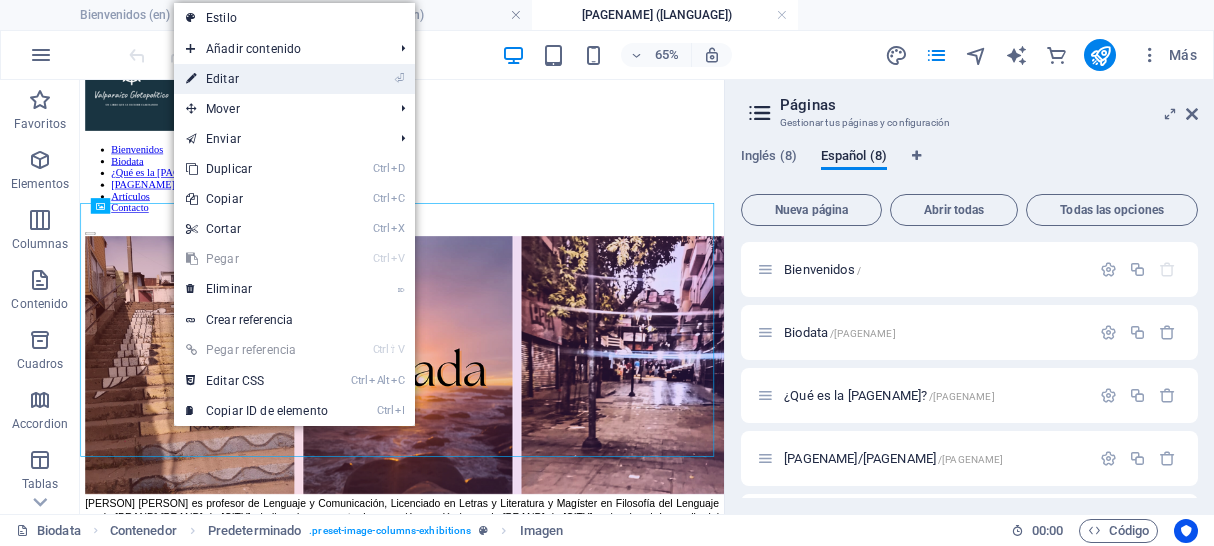 click on "⏎  Editar" at bounding box center (257, 79) 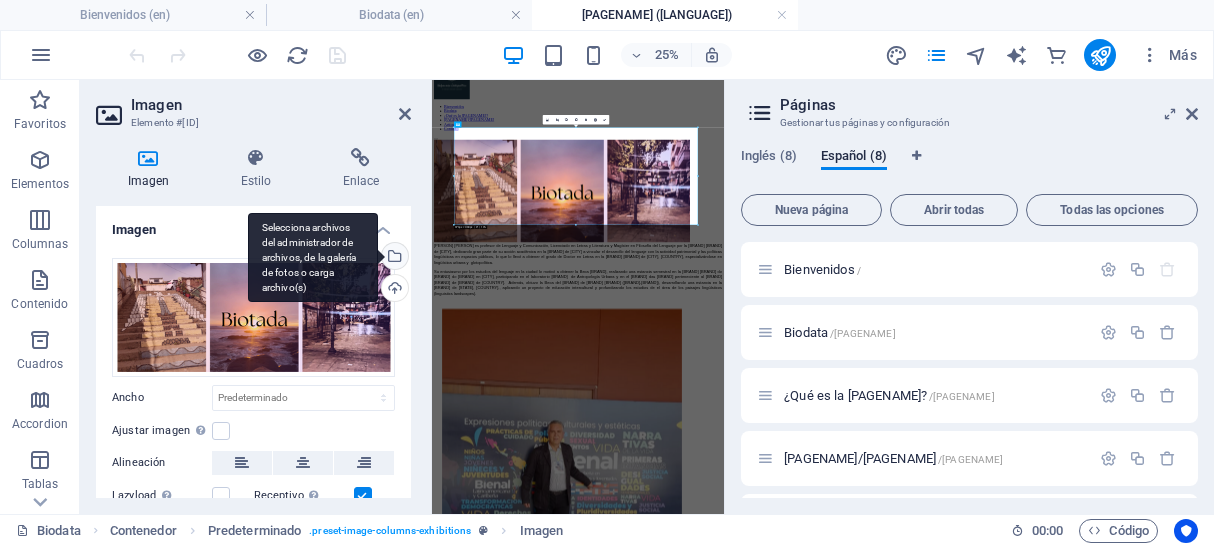 click on "Selecciona archivos del administrador de archivos, de la galería de fotos o carga archivo(s)" at bounding box center [393, 258] 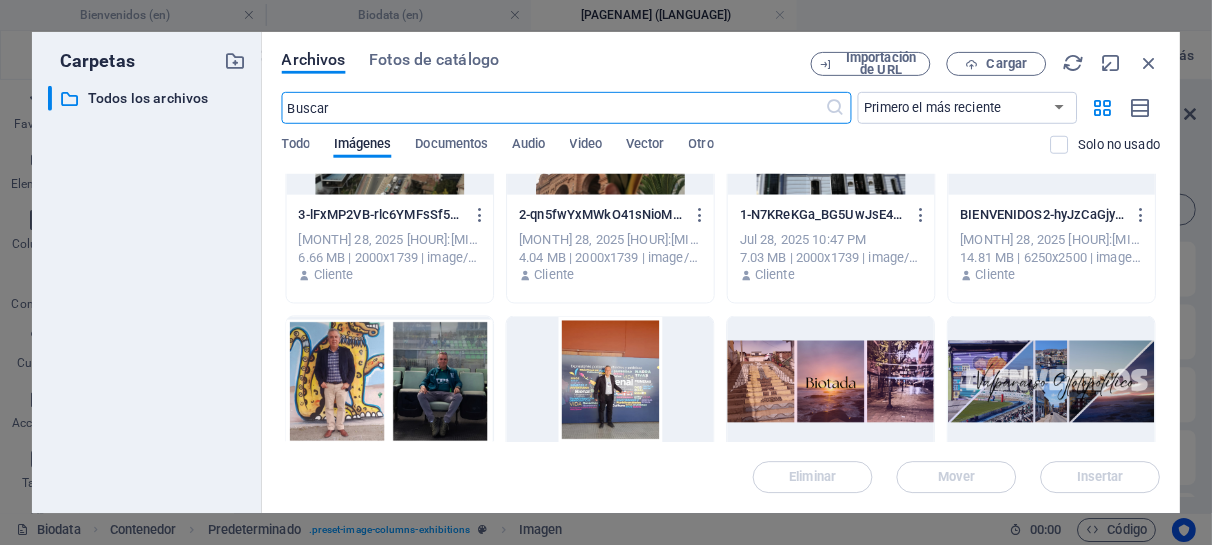 scroll, scrollTop: 0, scrollLeft: 0, axis: both 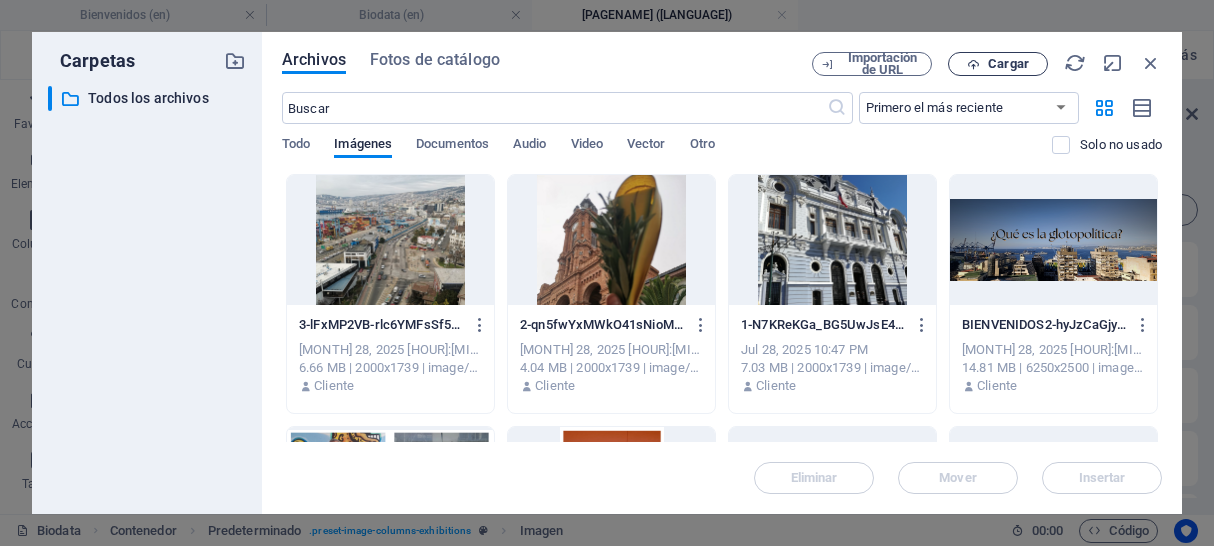 click on "Cargar" at bounding box center (1008, 64) 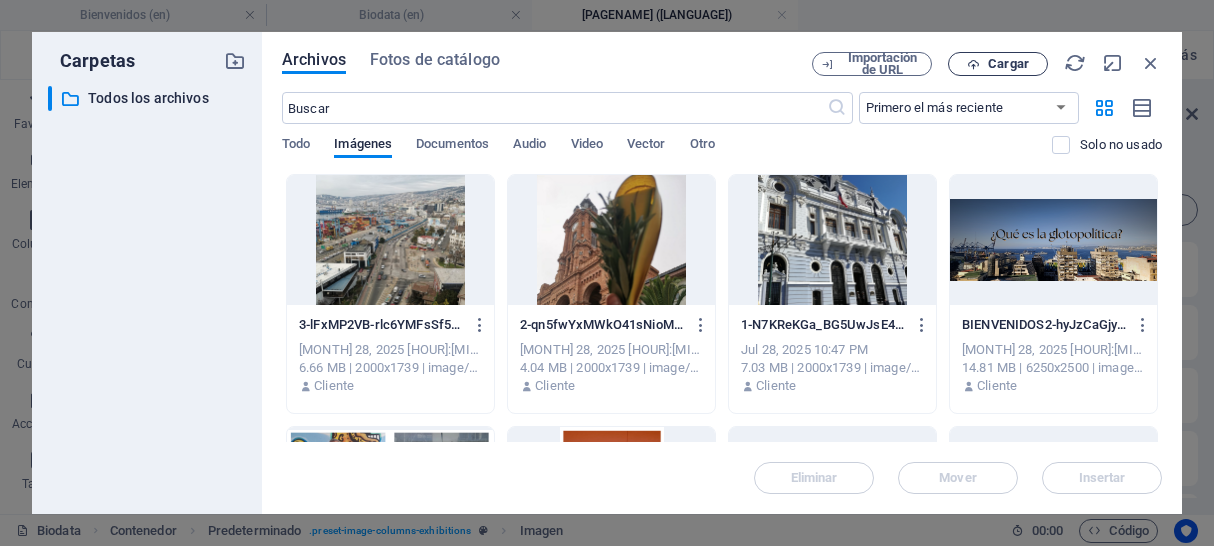 click on "Cargar" at bounding box center (1008, 64) 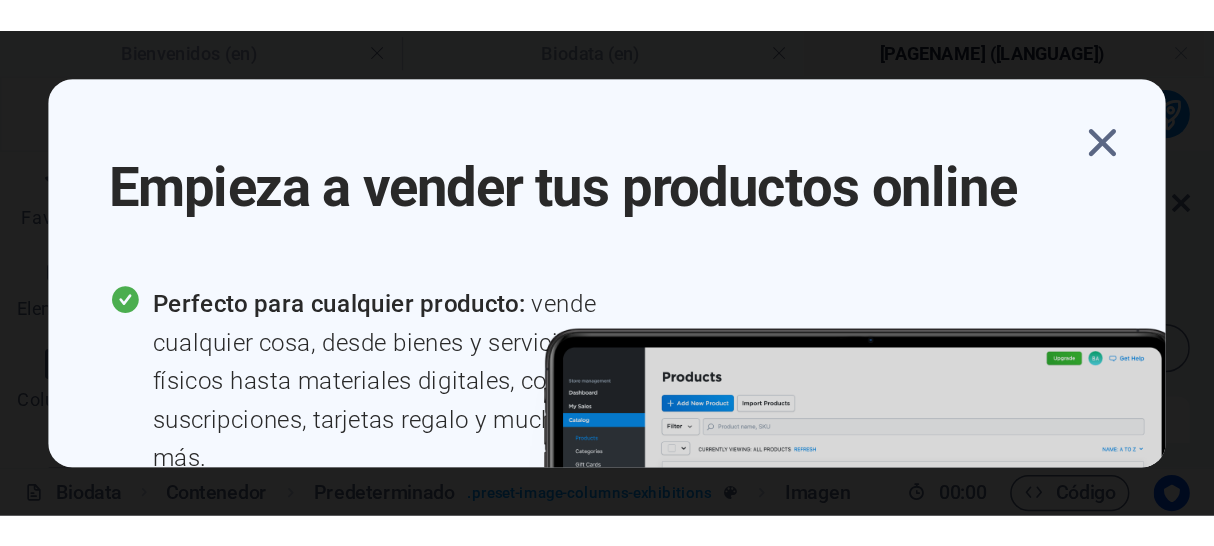 scroll, scrollTop: 184, scrollLeft: 0, axis: vertical 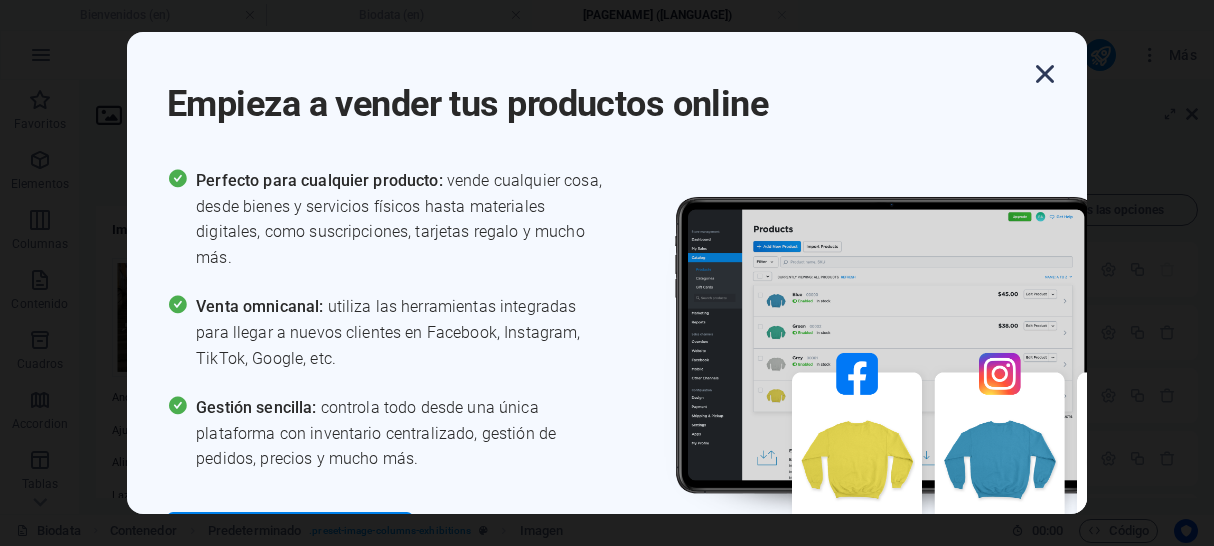 click at bounding box center (1045, 74) 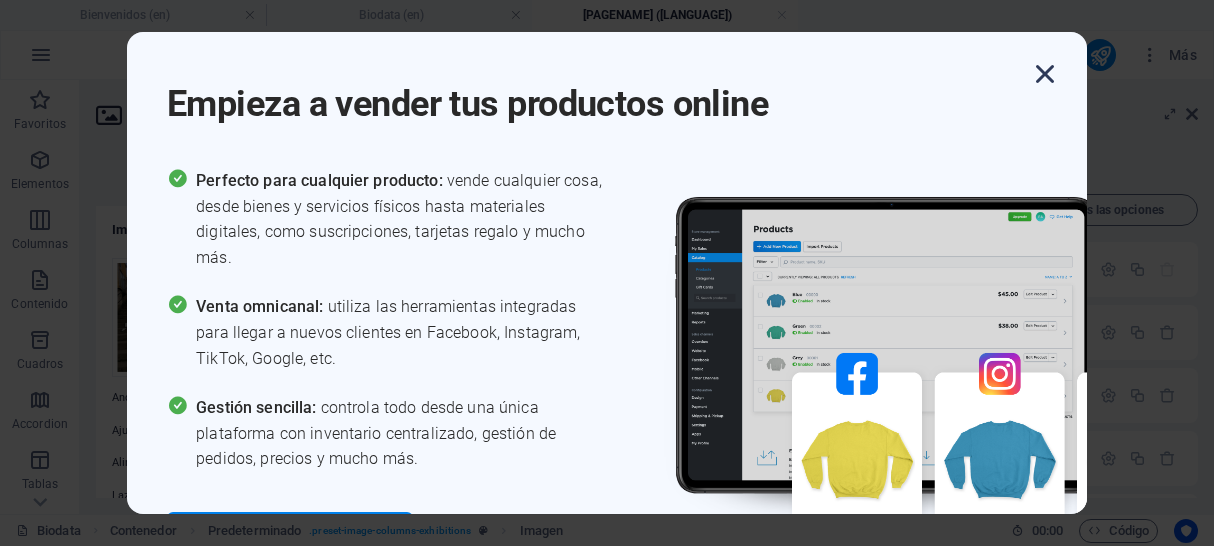 click at bounding box center (1045, 74) 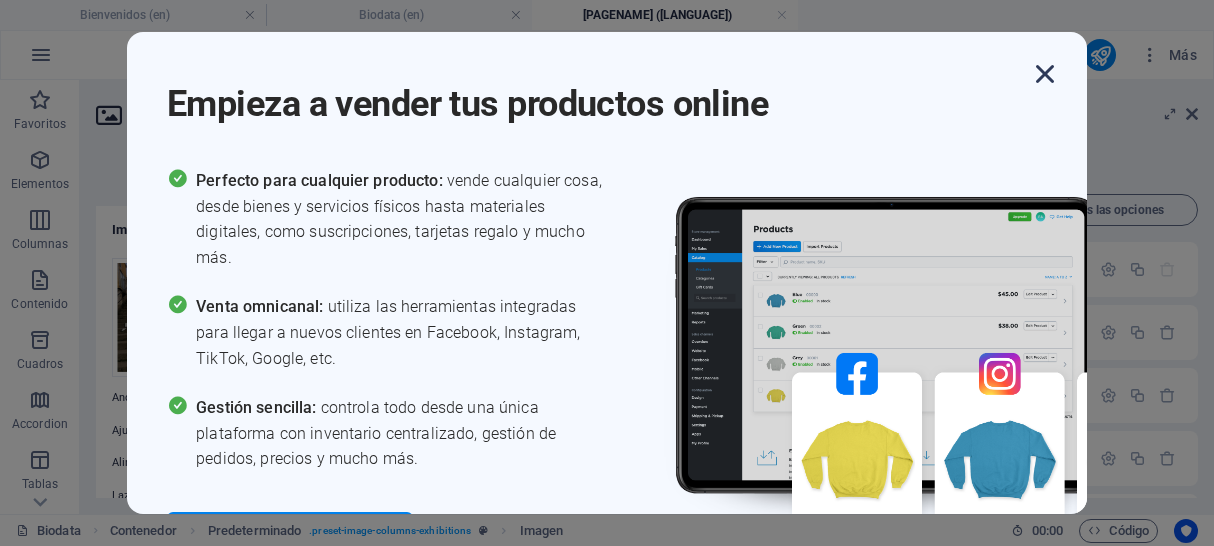 click at bounding box center [1045, 74] 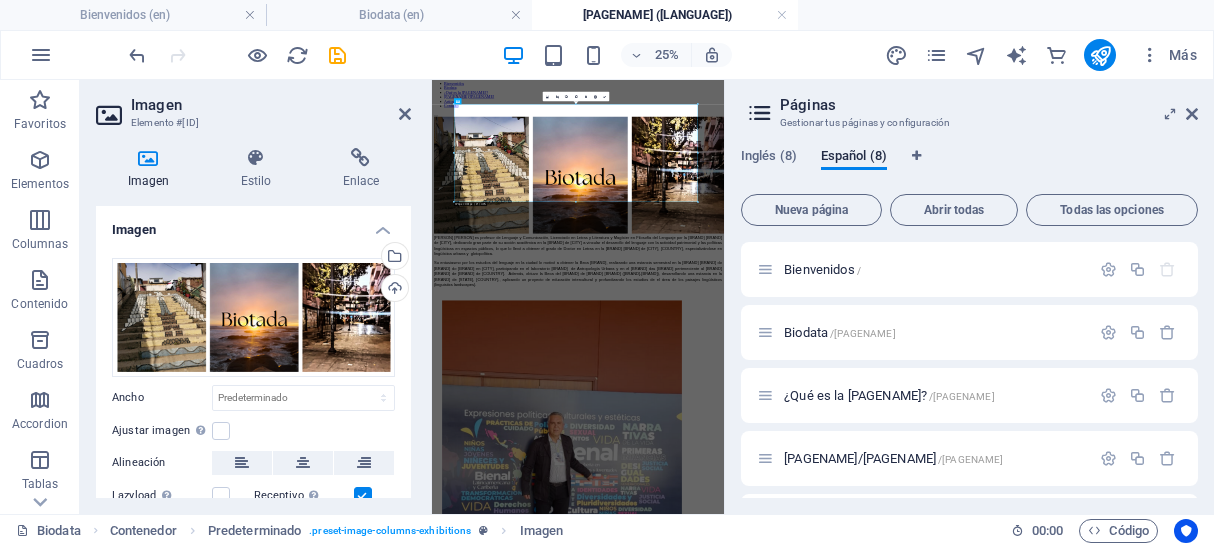 click on "Bienvenidos (en) Biodata (en) Biodata (es)" at bounding box center [607, 15] 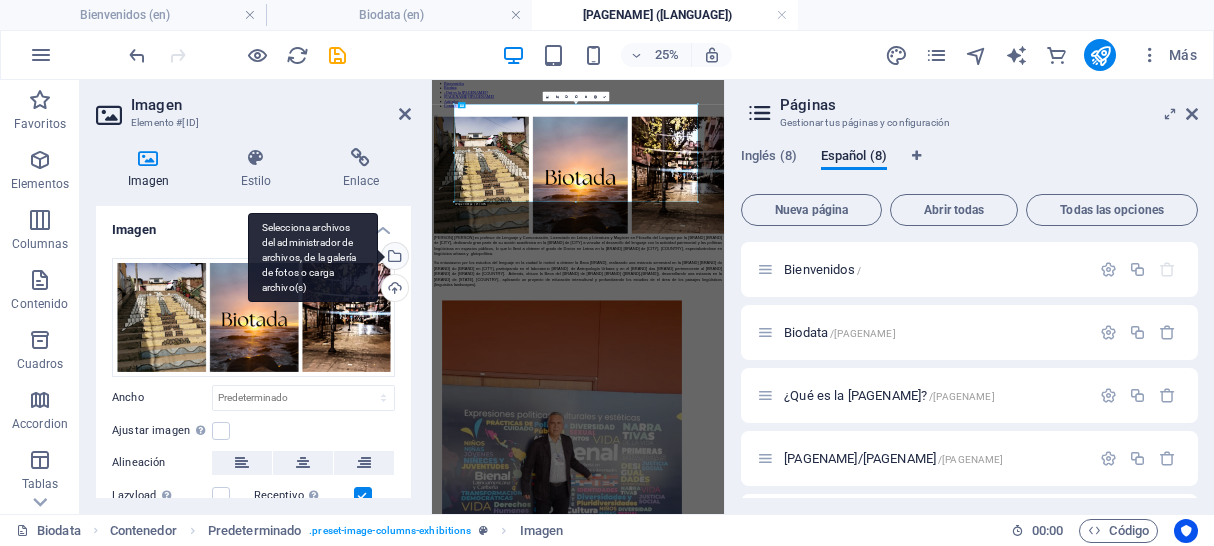 click on "Selecciona archivos del administrador de archivos, de la galería de fotos o carga archivo(s)" at bounding box center [393, 258] 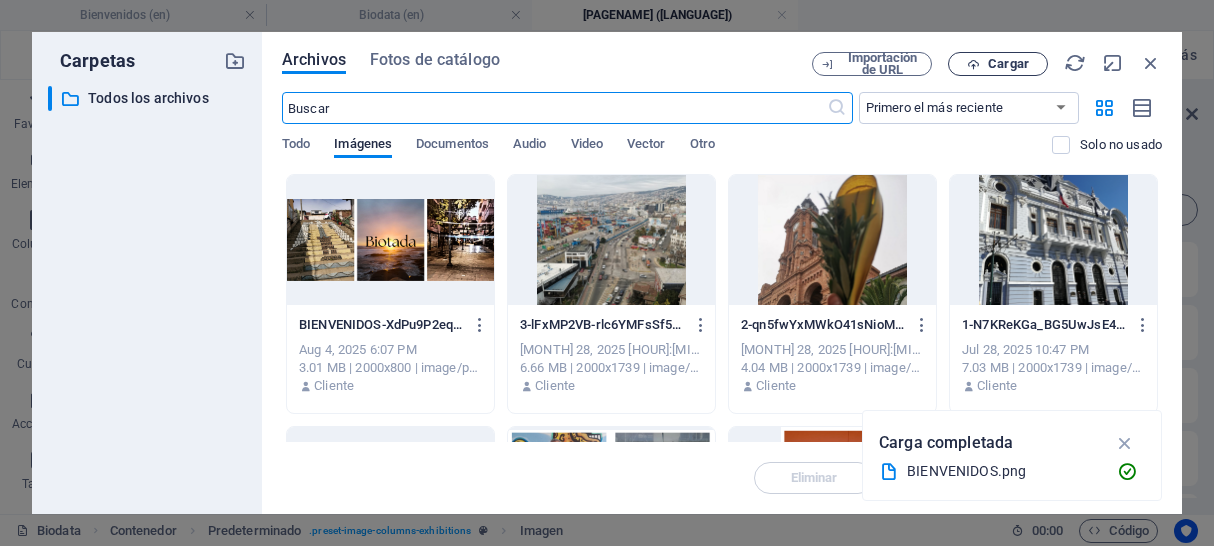 click at bounding box center [973, 64] 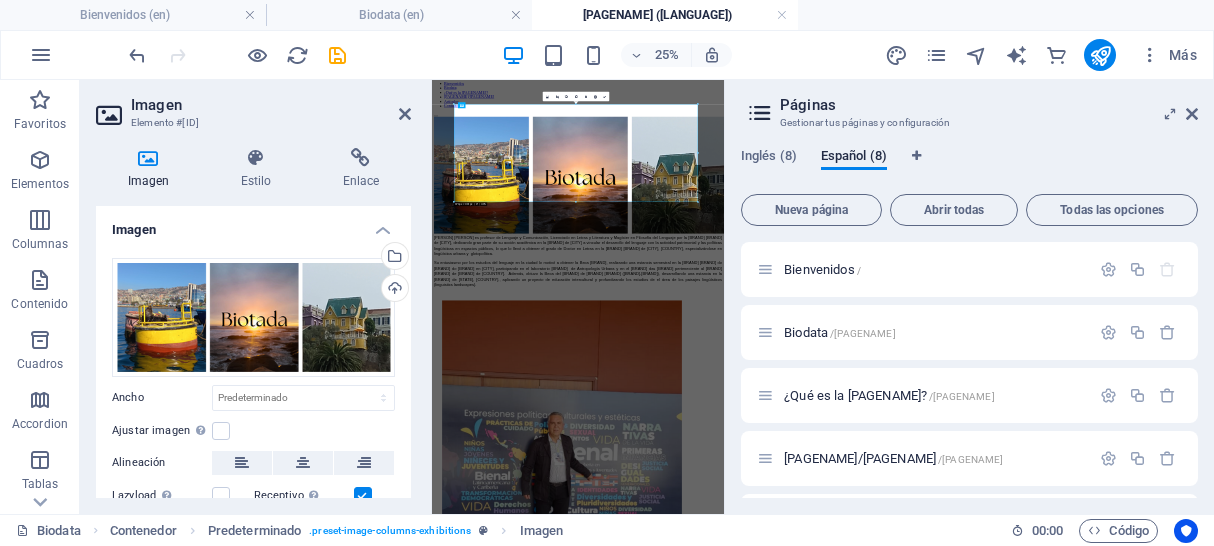 click on "[LANGUAGE] ([NUMBER]) [LANGUAGE] ([NUMBER]) [PAGENAME] [PAGENAME] / [PAGENAME] [PAGENAME] [PAGENAME] / [PAGENAME] [PAGENAME] [PAGENAME] / [PAGENAME] [PAGENAME] [PAGENAME] / [PAGENAME] [PAGENAME] [PAGENAME] / [PAGENAME] [PAGENAME] [PAGENAME] [PAGENAME] / [PAGENAME] [PAGENAME] [PAGENAME] [PAGENAME] / [PAGENAME] [PAGENAME]" at bounding box center (969, 323) 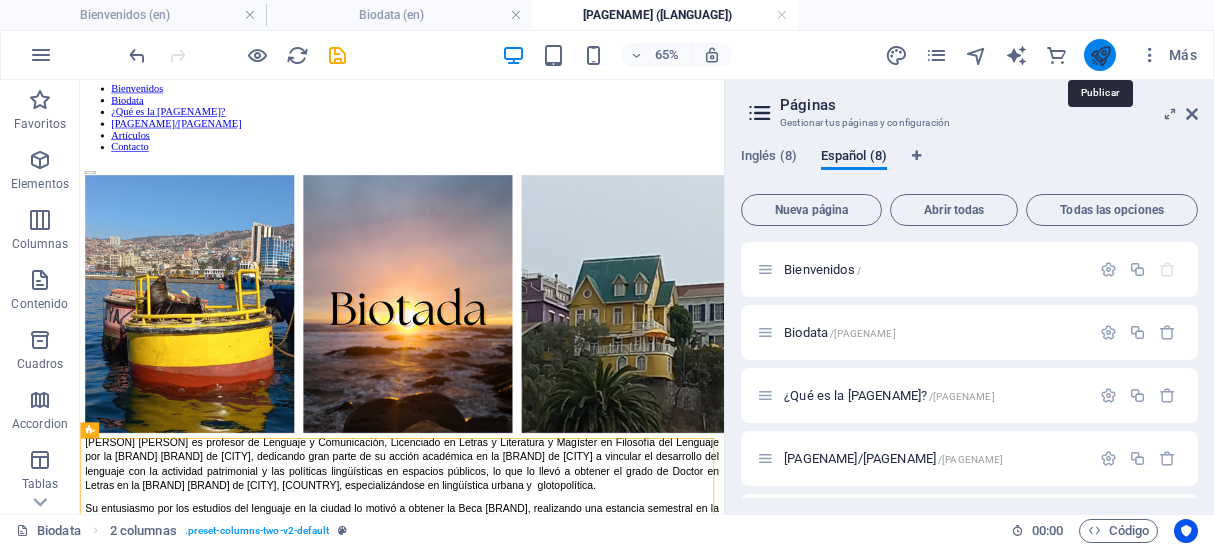 click at bounding box center [1100, 55] 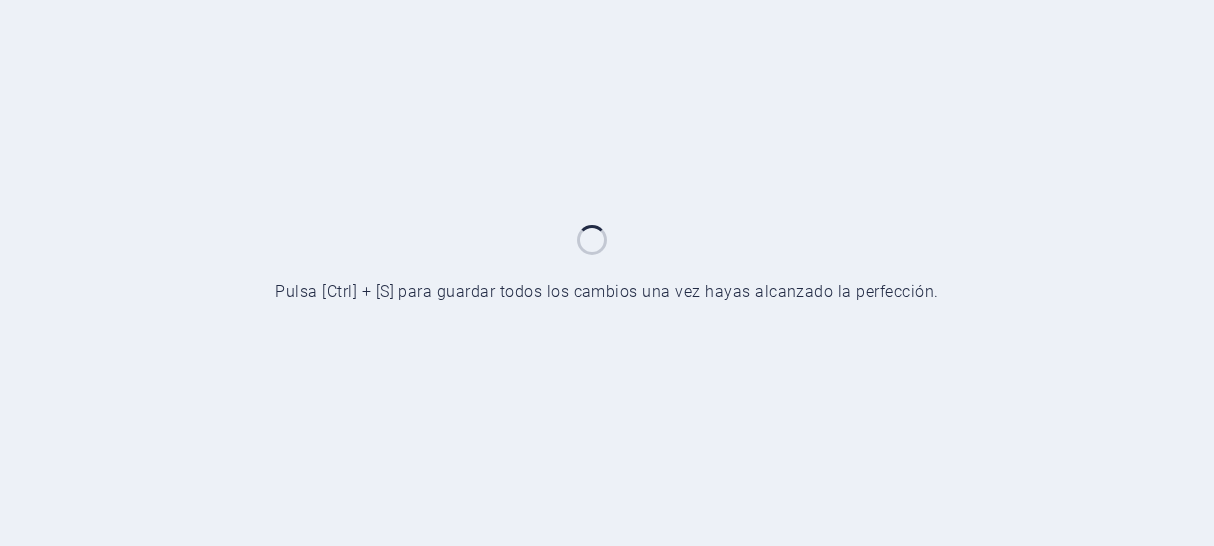 scroll, scrollTop: 0, scrollLeft: 0, axis: both 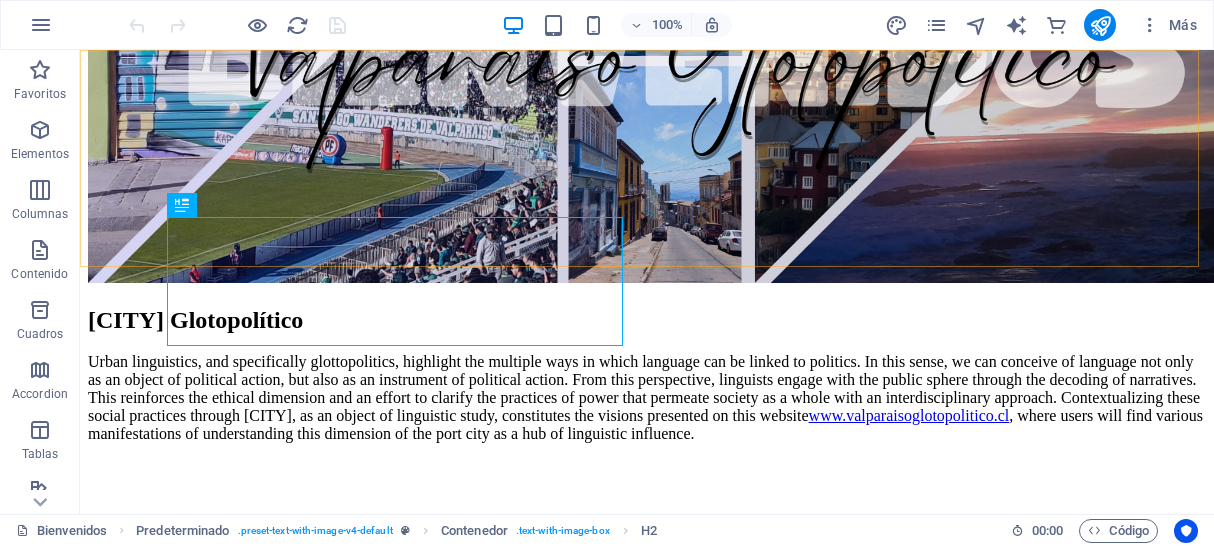 click on "Bienvenidos Biodata ¿Qué es la glotopolítica? Biblioteca/venta Artículos Contacto" at bounding box center [647, -324] 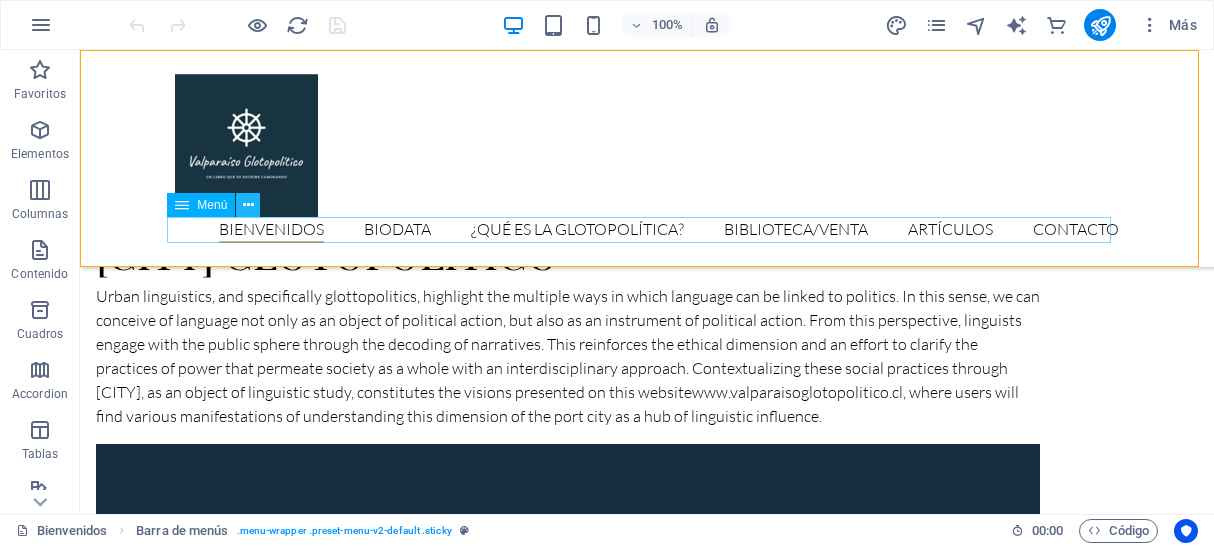 click at bounding box center (248, 205) 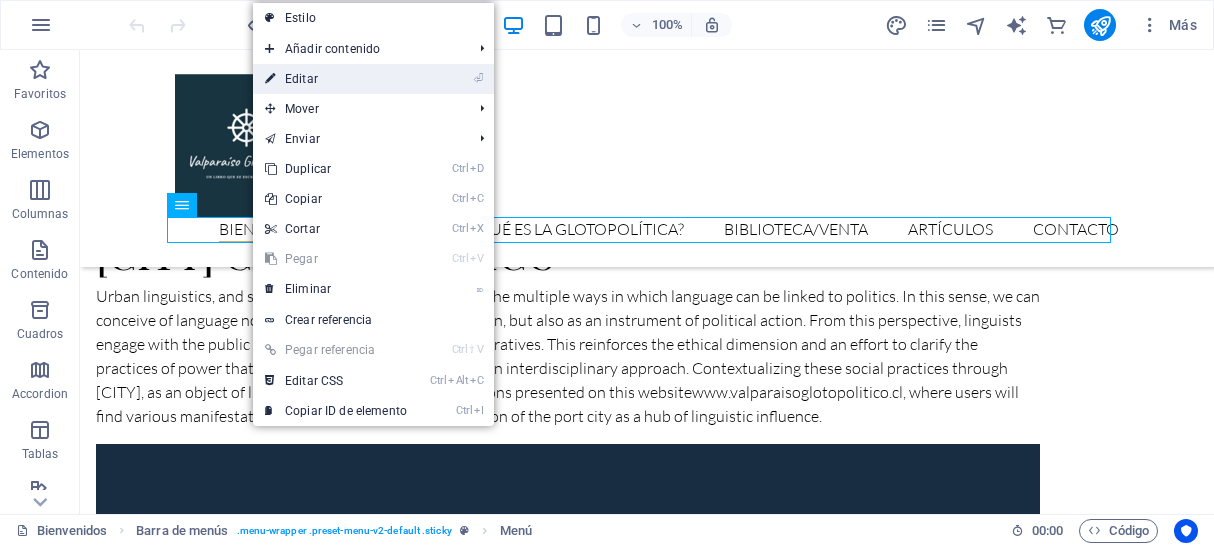 click on "⏎  Editar" at bounding box center [336, 79] 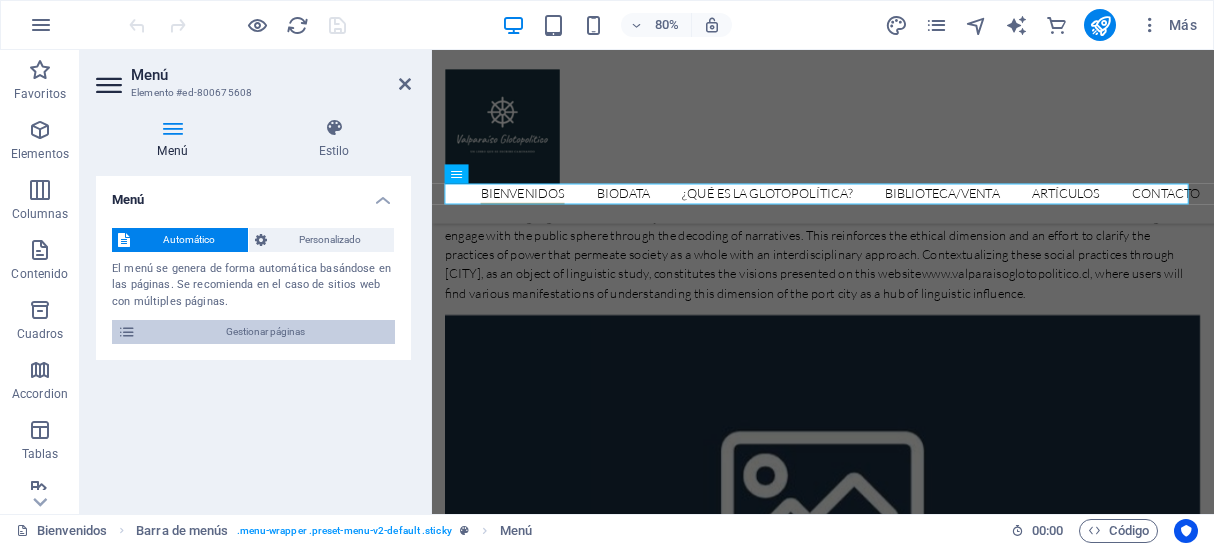 click on "Gestionar páginas" at bounding box center (265, 332) 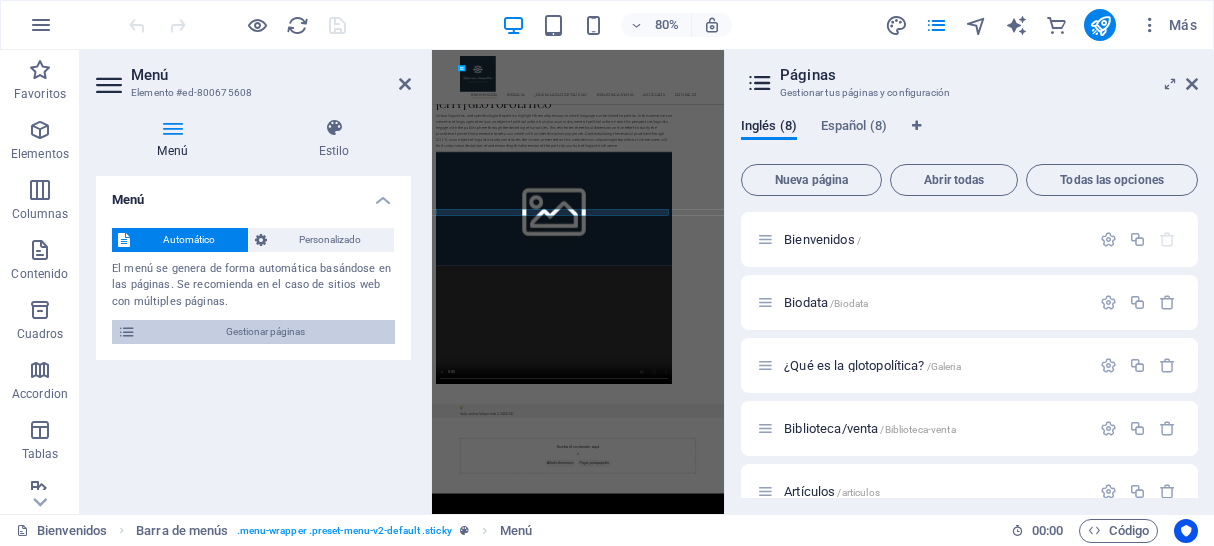 scroll, scrollTop: 82, scrollLeft: 0, axis: vertical 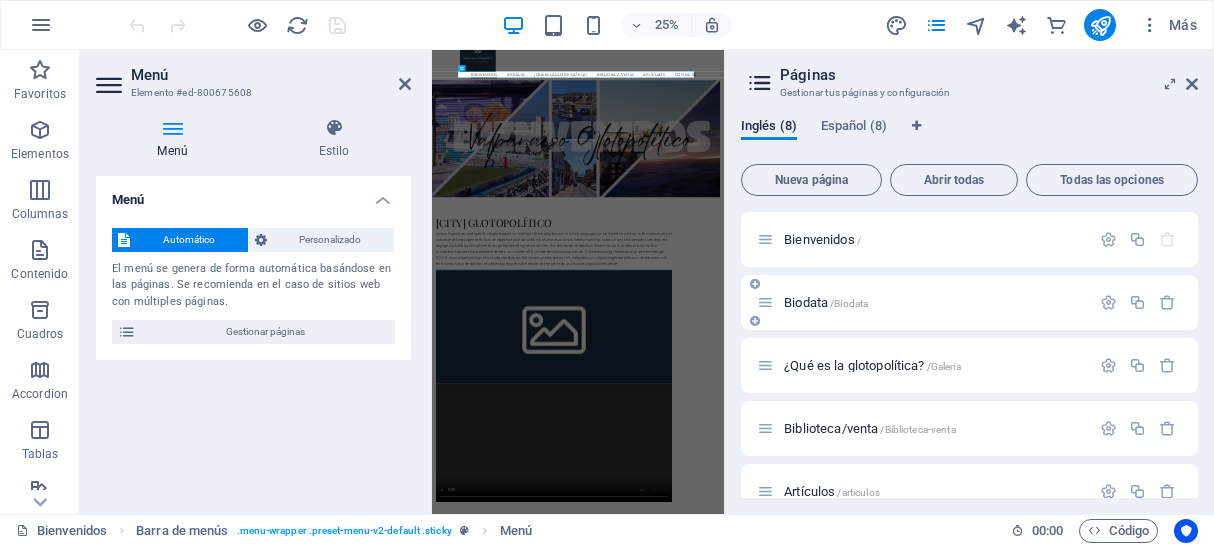 click on "[PAGENAME] / [PAGENAME]" at bounding box center [826, 302] 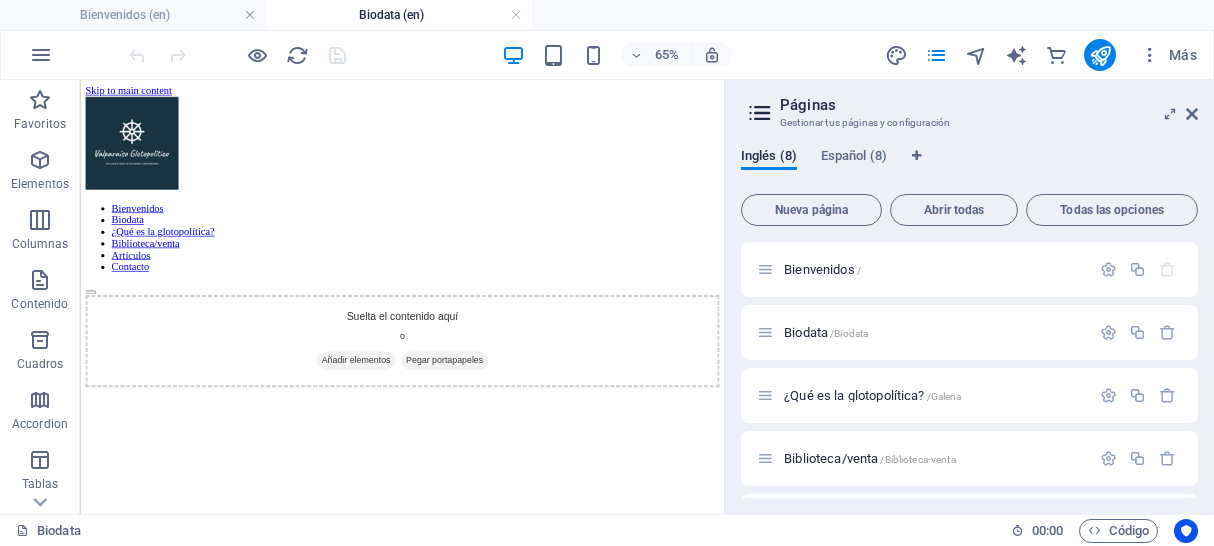 scroll, scrollTop: 0, scrollLeft: 0, axis: both 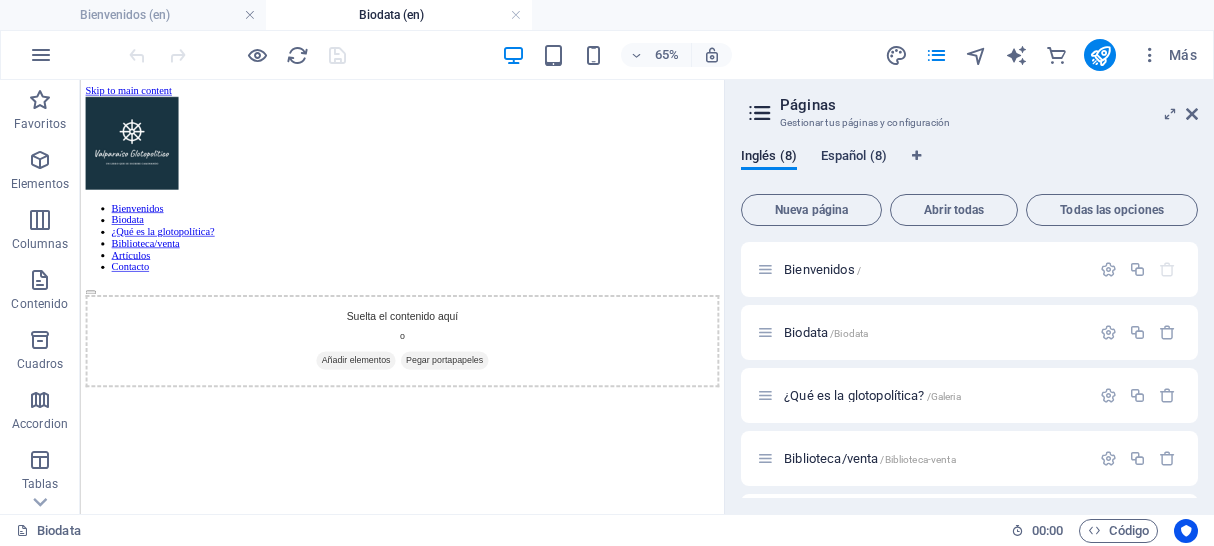 click on "Español (8)" at bounding box center (854, 158) 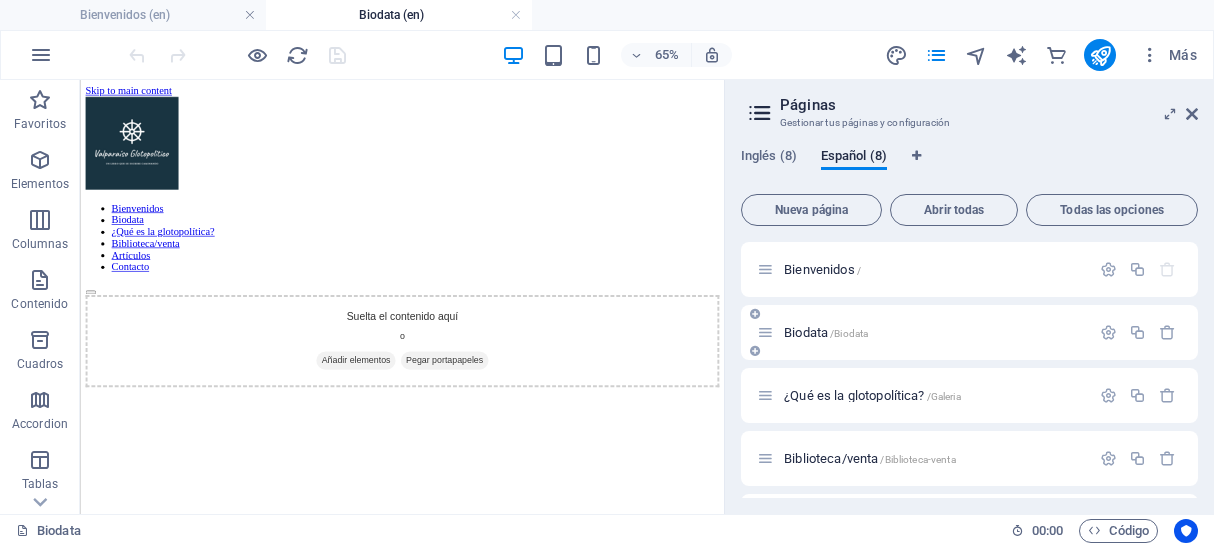 click on "[PAGENAME] / [PAGENAME]" at bounding box center [826, 332] 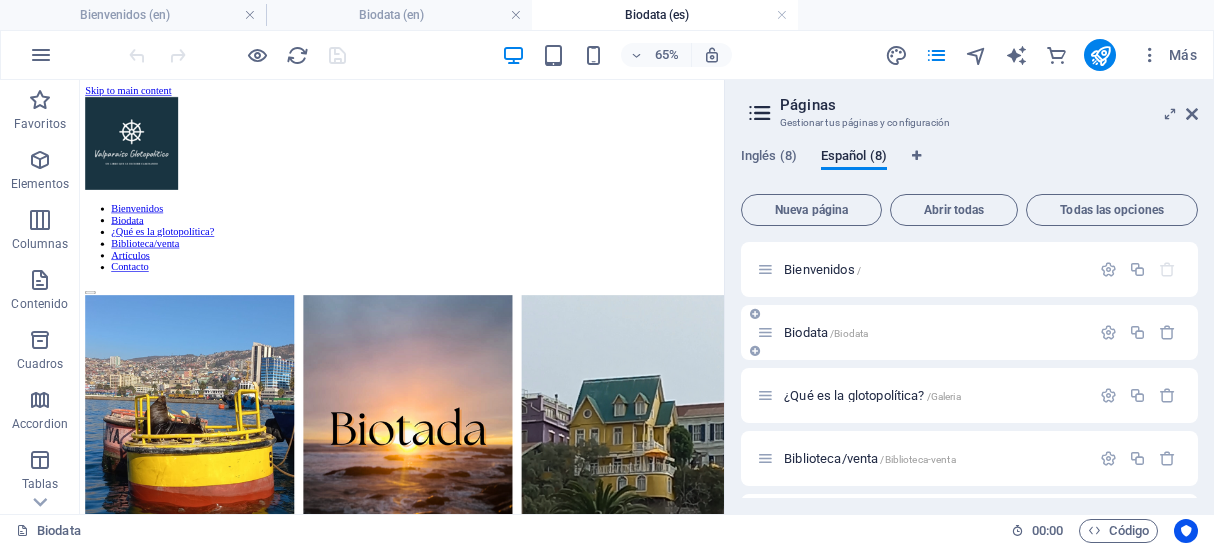 scroll, scrollTop: 0, scrollLeft: 0, axis: both 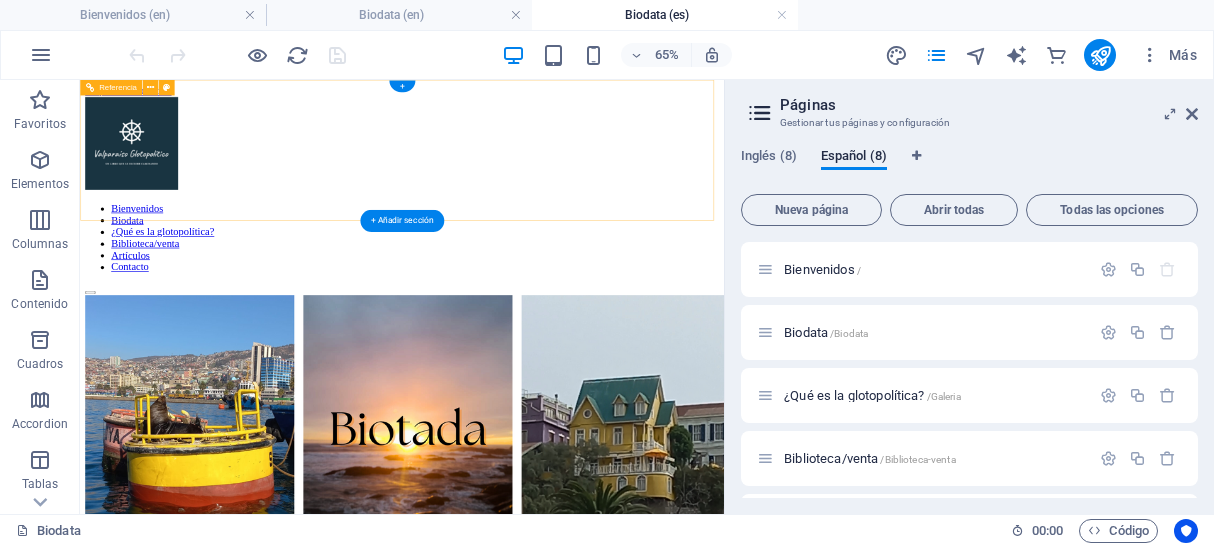 click on "Bienvenidos Biodata ¿Qué es la glotopolítica? Biblioteca/venta Artículos Contacto" at bounding box center [575, 258] 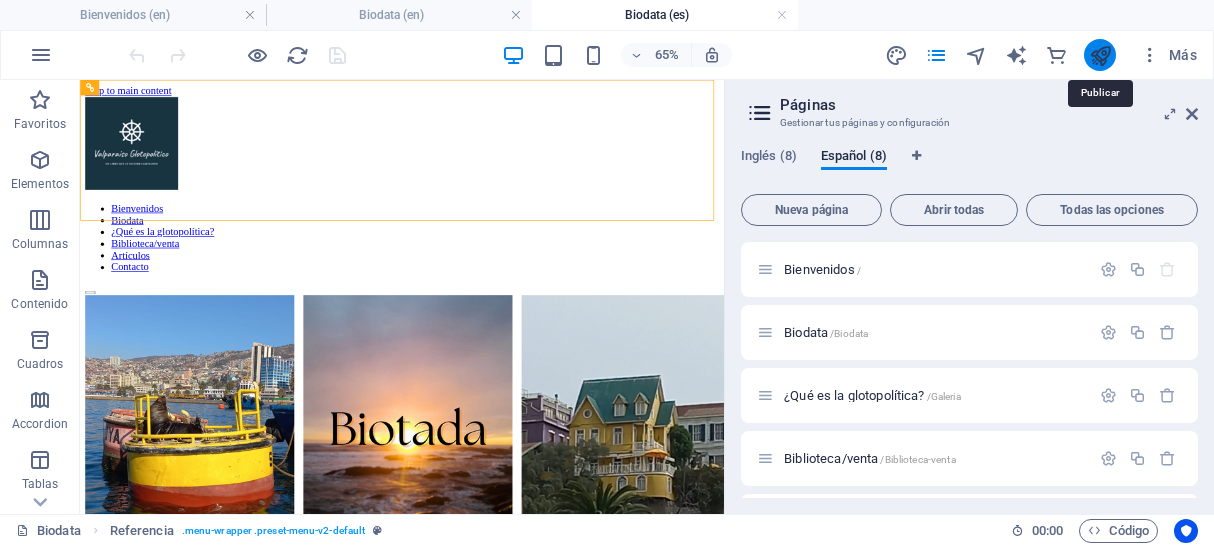 click at bounding box center (1100, 55) 